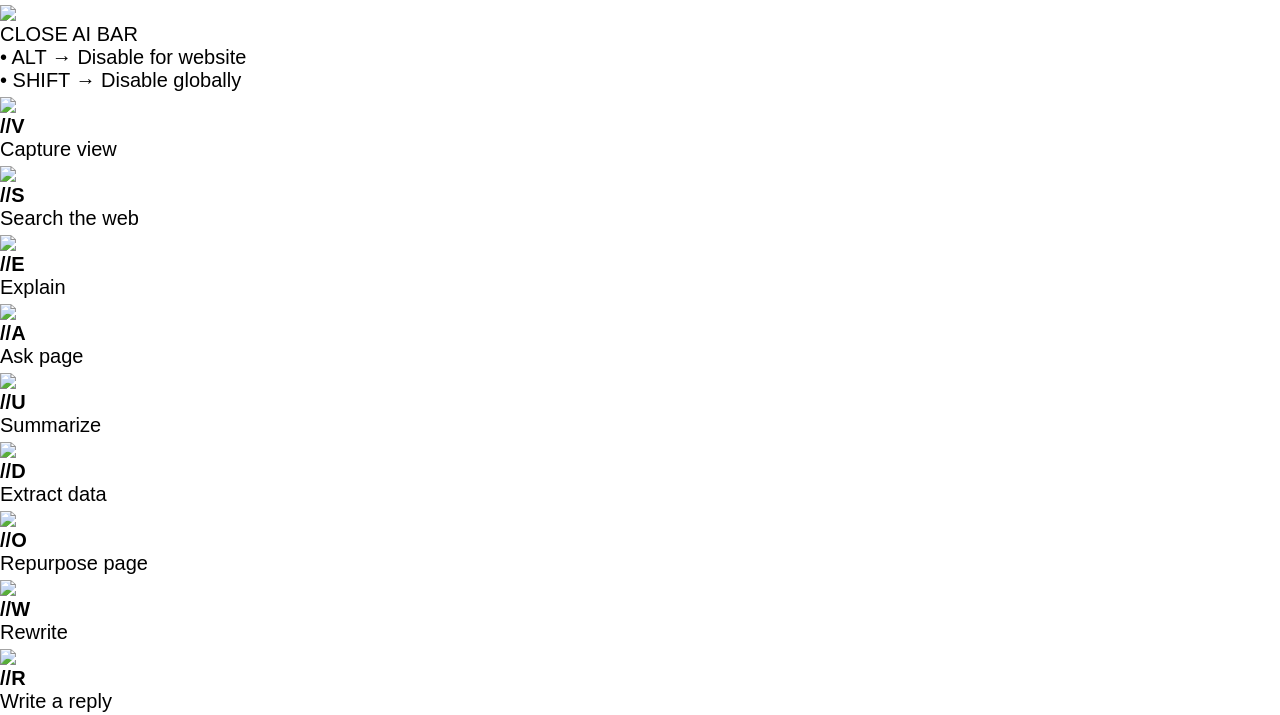scroll, scrollTop: 0, scrollLeft: 0, axis: both 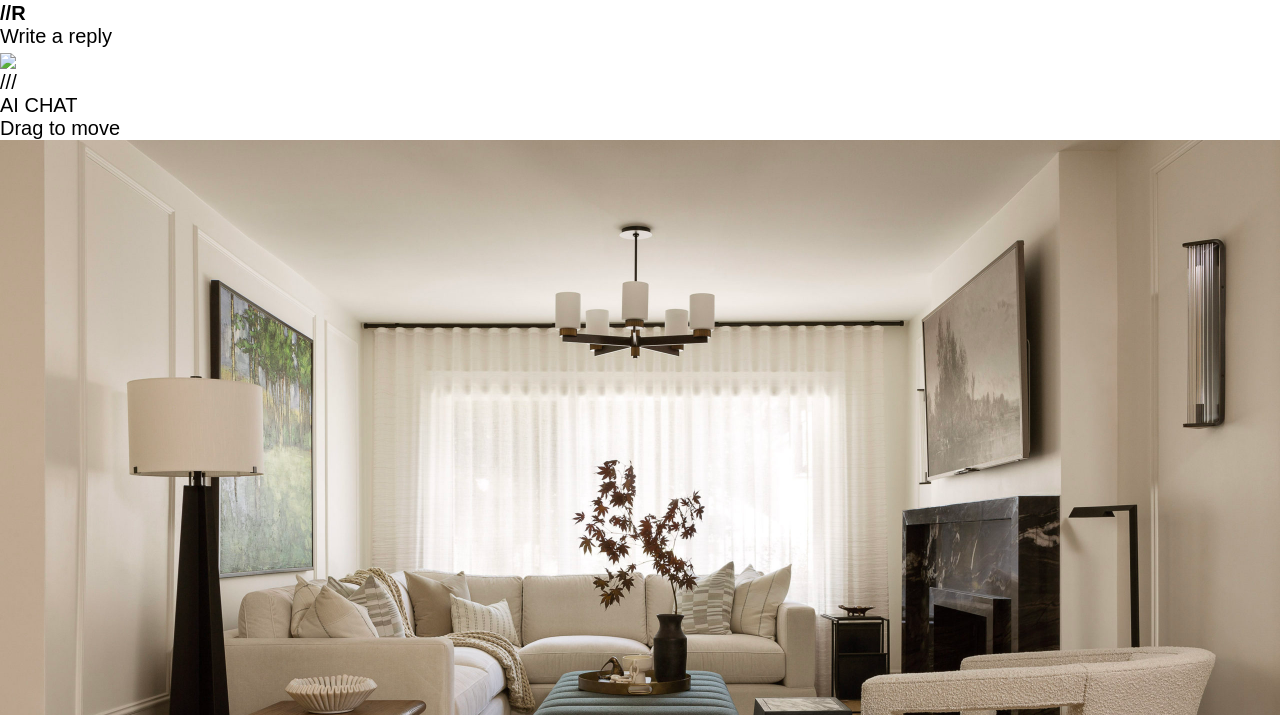 drag, startPoint x: 370, startPoint y: 293, endPoint x: 500, endPoint y: 293, distance: 130 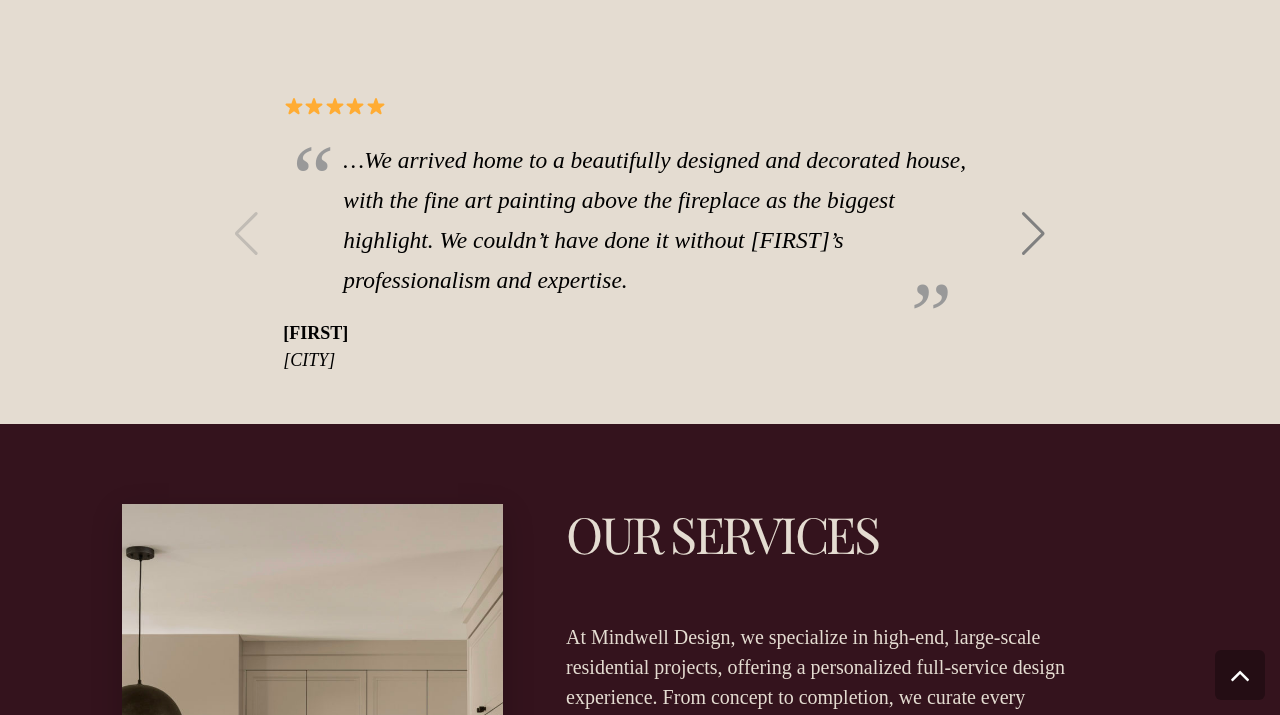 scroll, scrollTop: 4407, scrollLeft: 0, axis: vertical 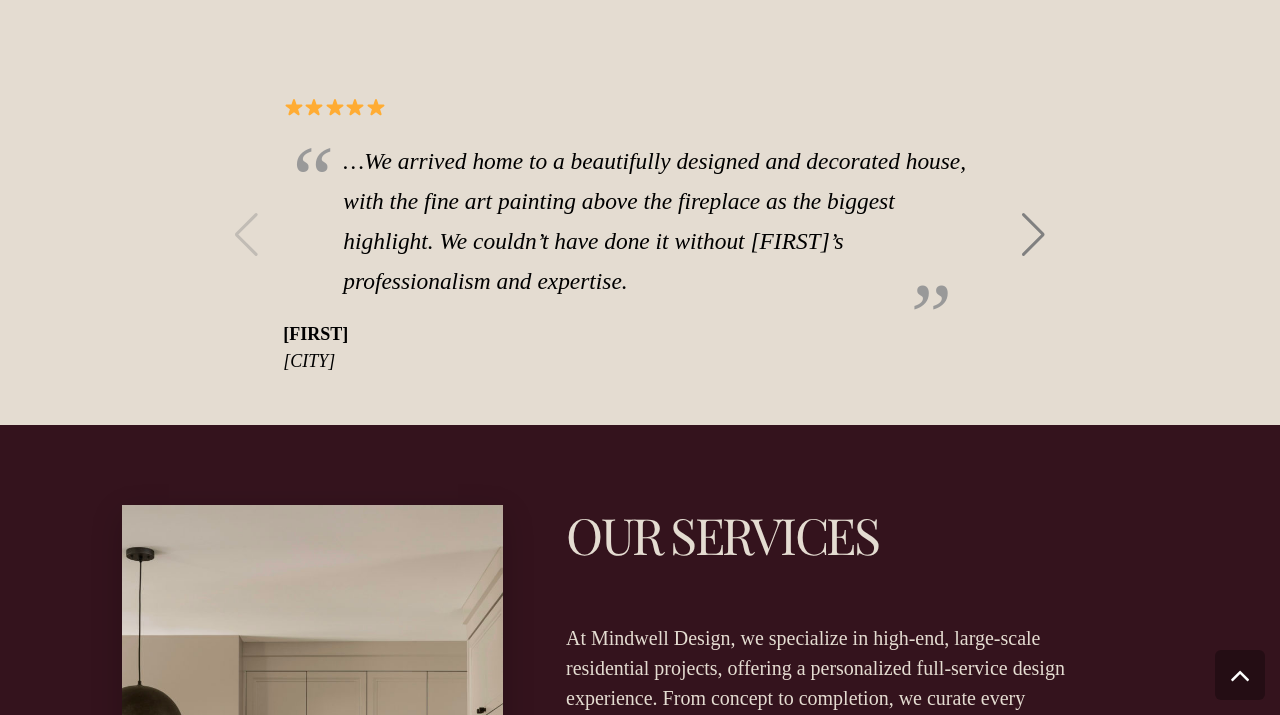 drag, startPoint x: 951, startPoint y: 573, endPoint x: 562, endPoint y: 578, distance: 389.03214 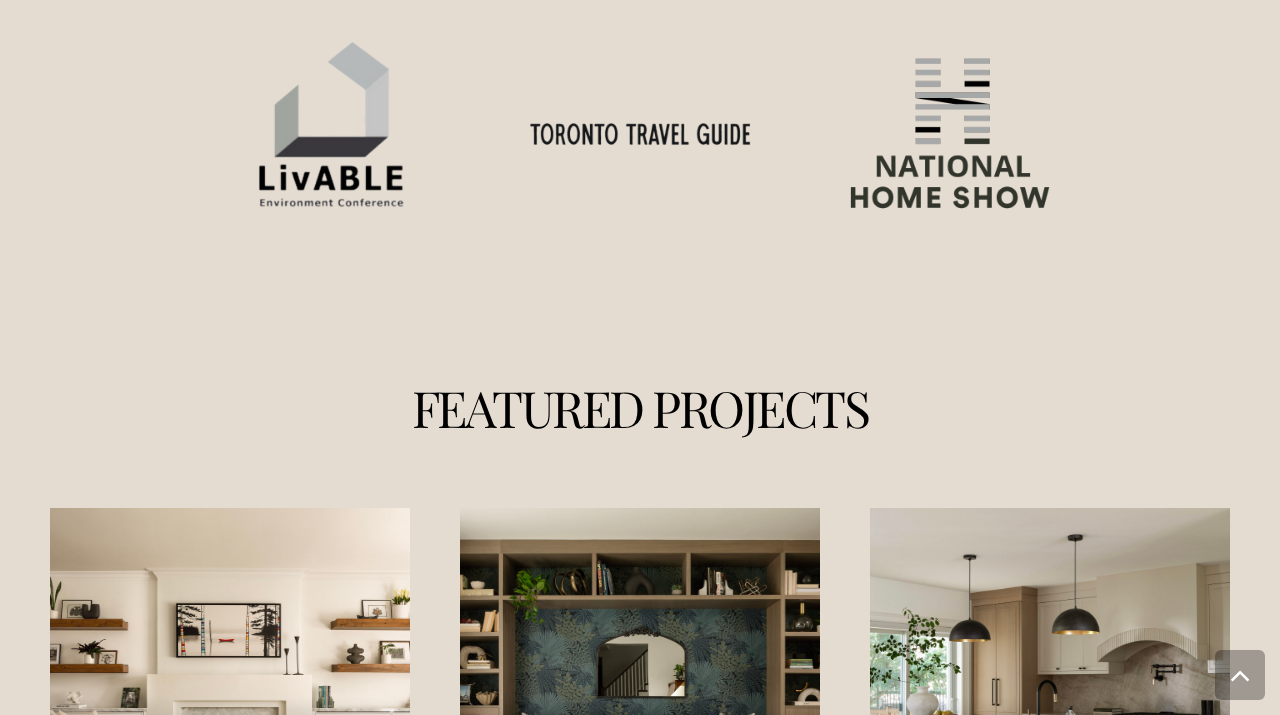 scroll, scrollTop: 3057, scrollLeft: 0, axis: vertical 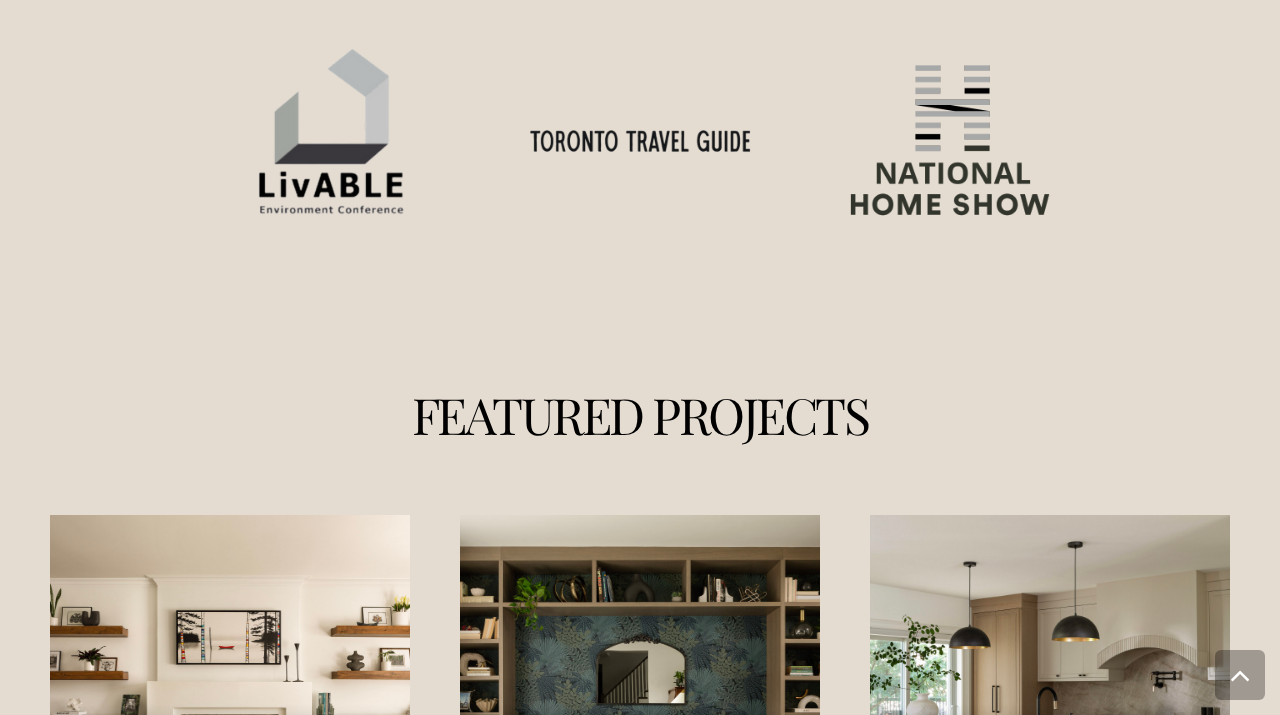 click at bounding box center [1238, 830] 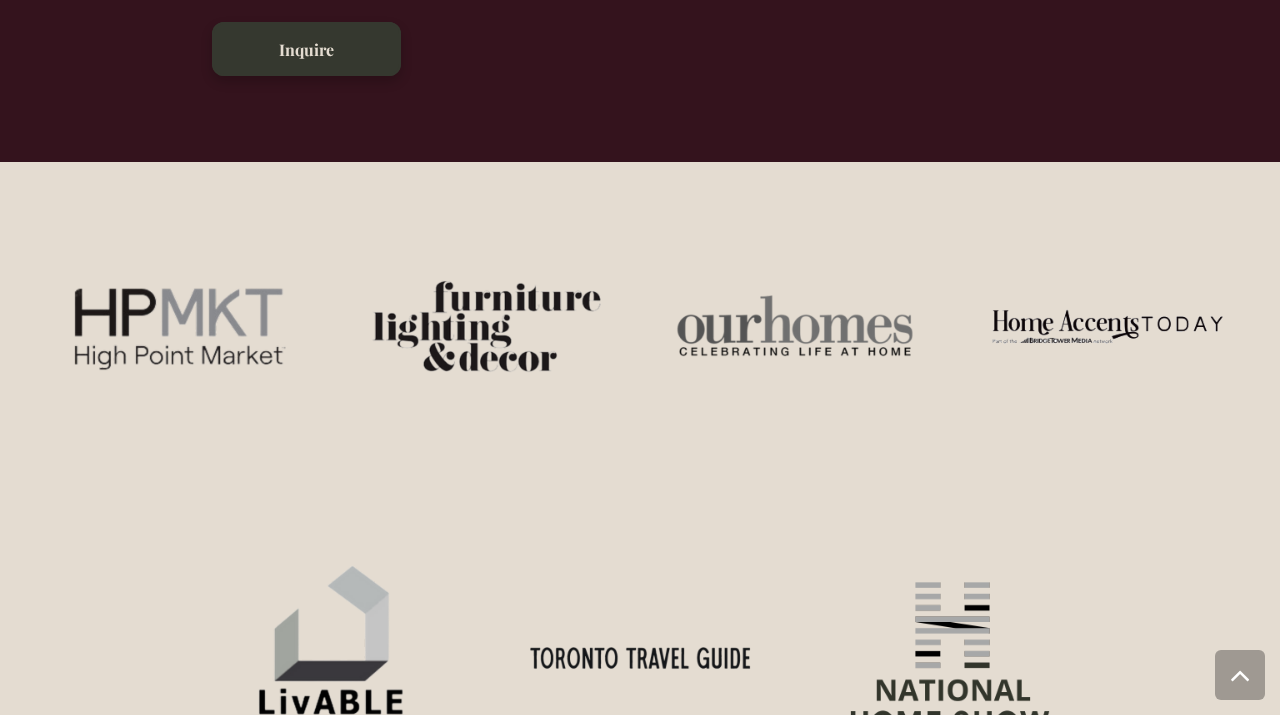 scroll, scrollTop: 2538, scrollLeft: 0, axis: vertical 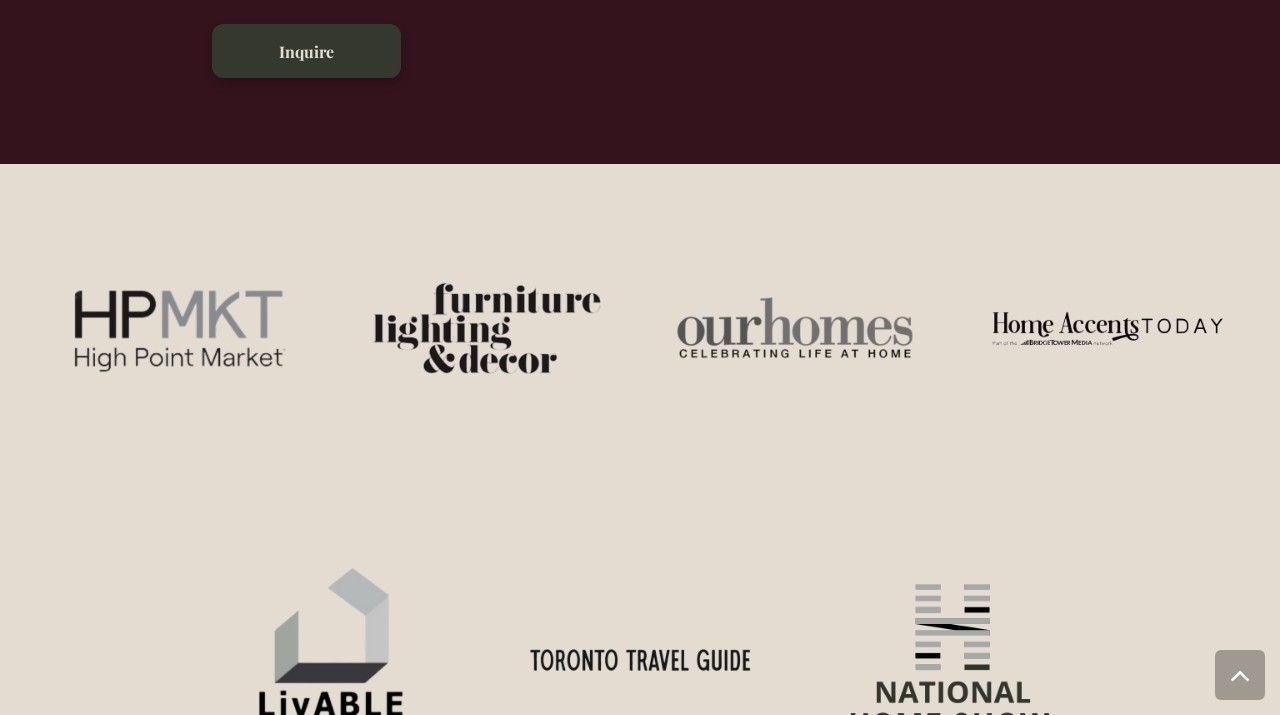 click at bounding box center (230, 1214) 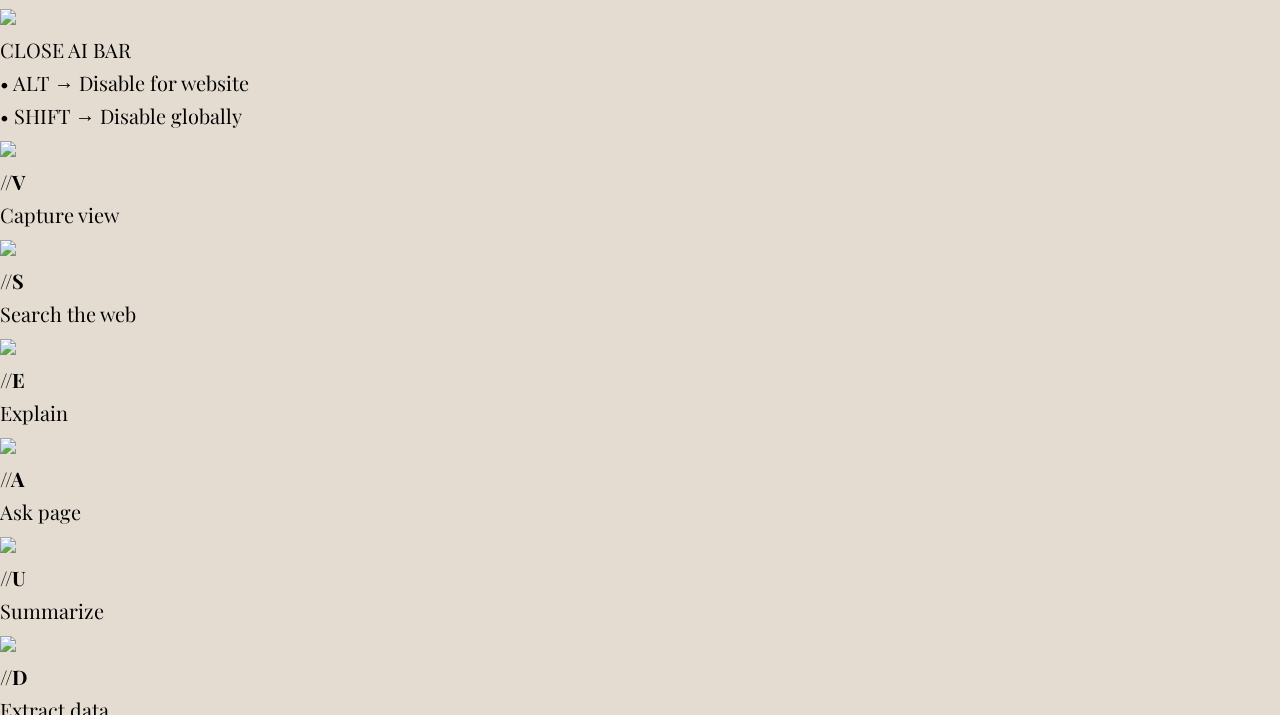 scroll, scrollTop: 13, scrollLeft: 0, axis: vertical 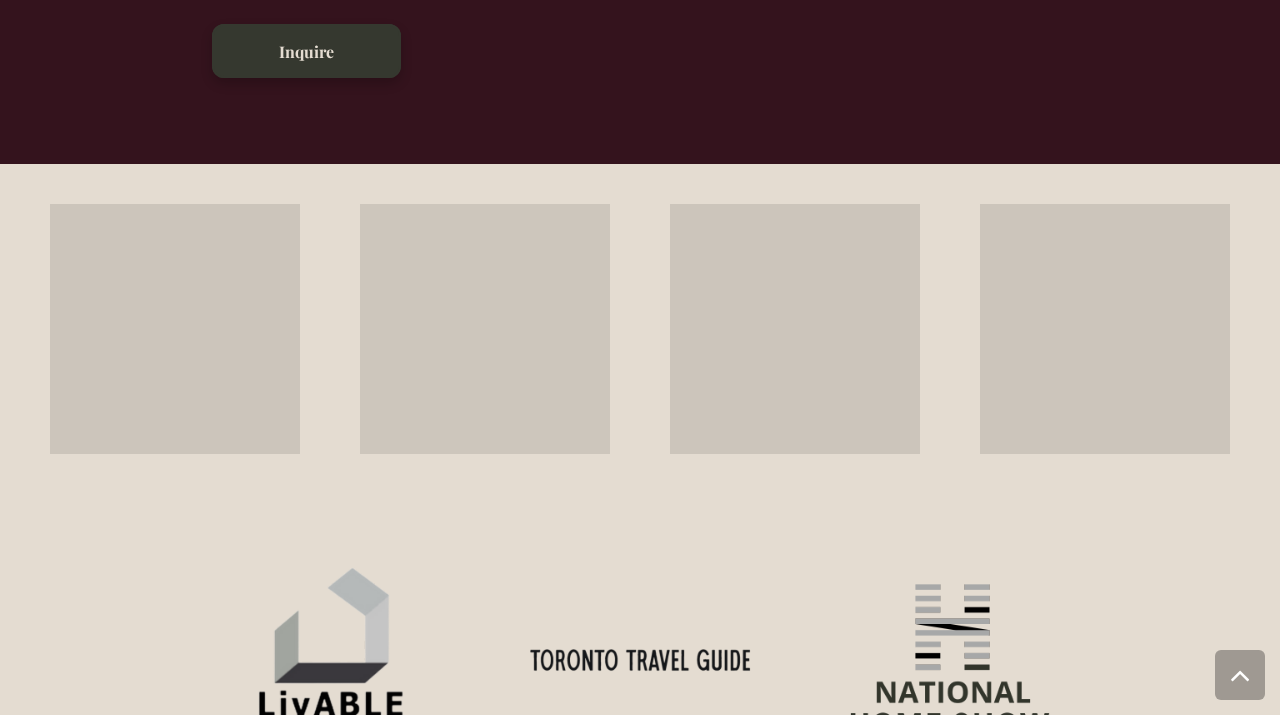 click on "Services" at bounding box center [640, 1021] 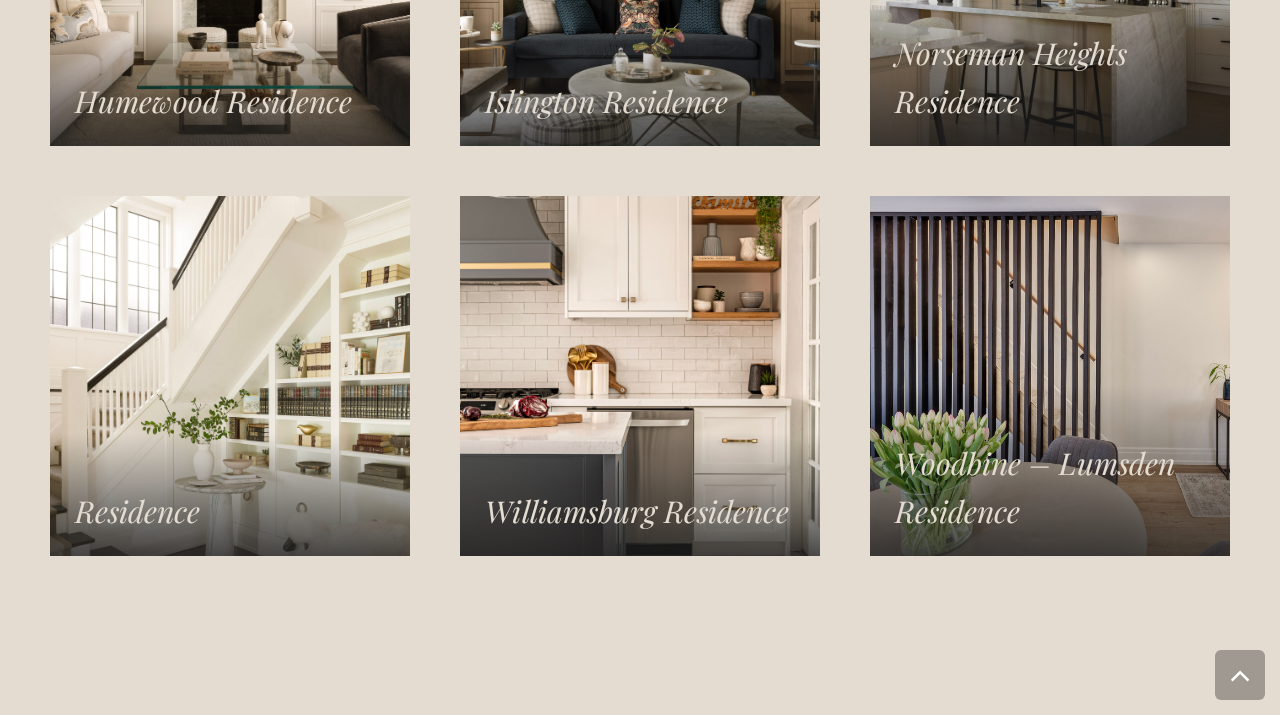 scroll, scrollTop: 3707, scrollLeft: 0, axis: vertical 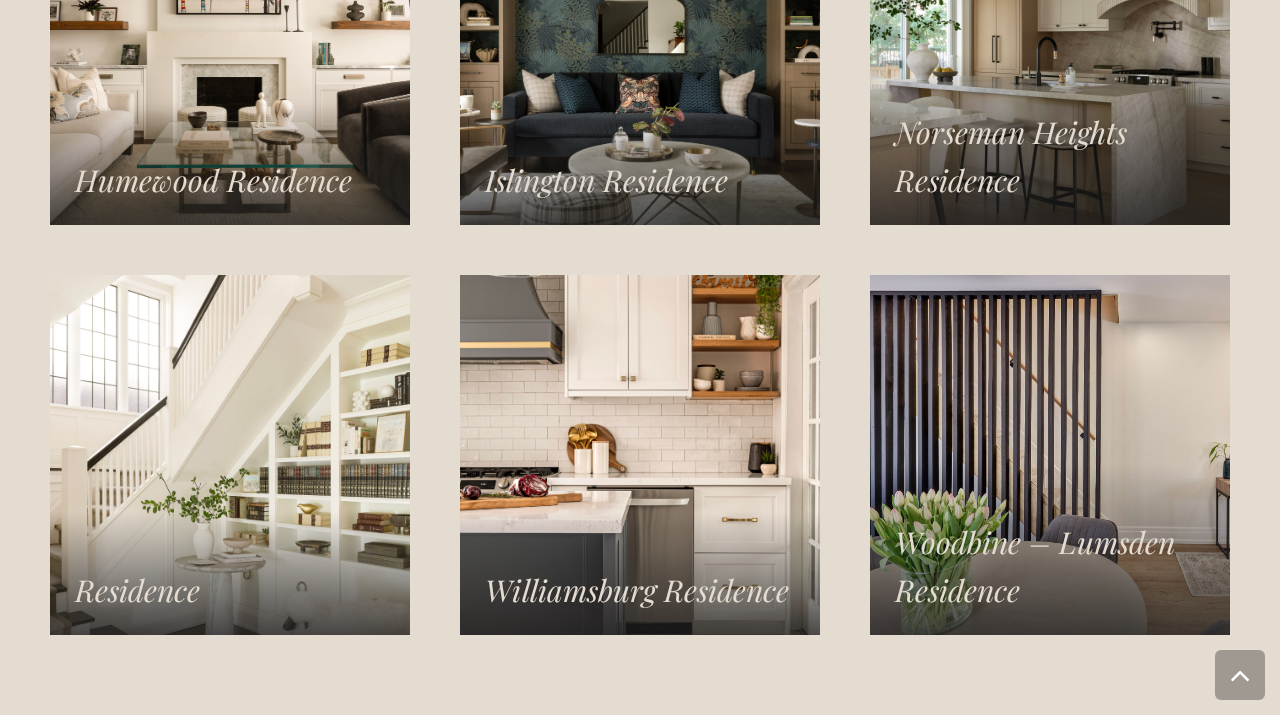 click at bounding box center (1238, 830) 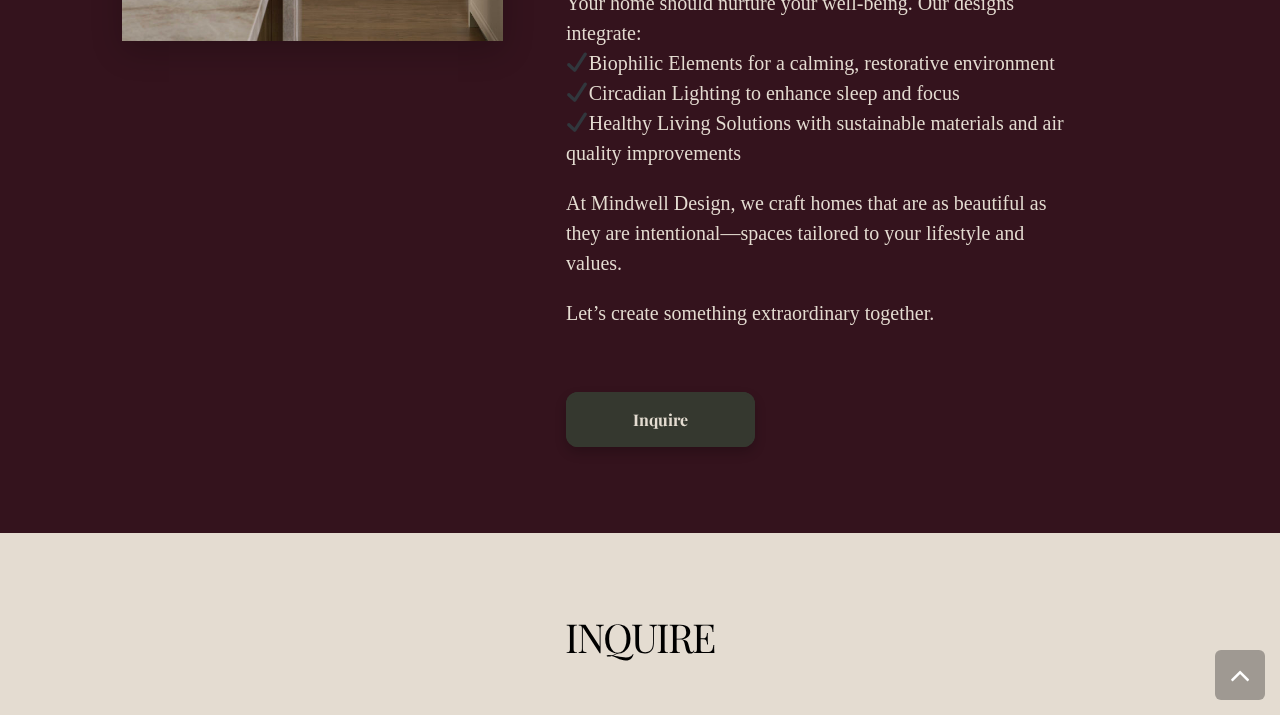 scroll, scrollTop: 5433, scrollLeft: 0, axis: vertical 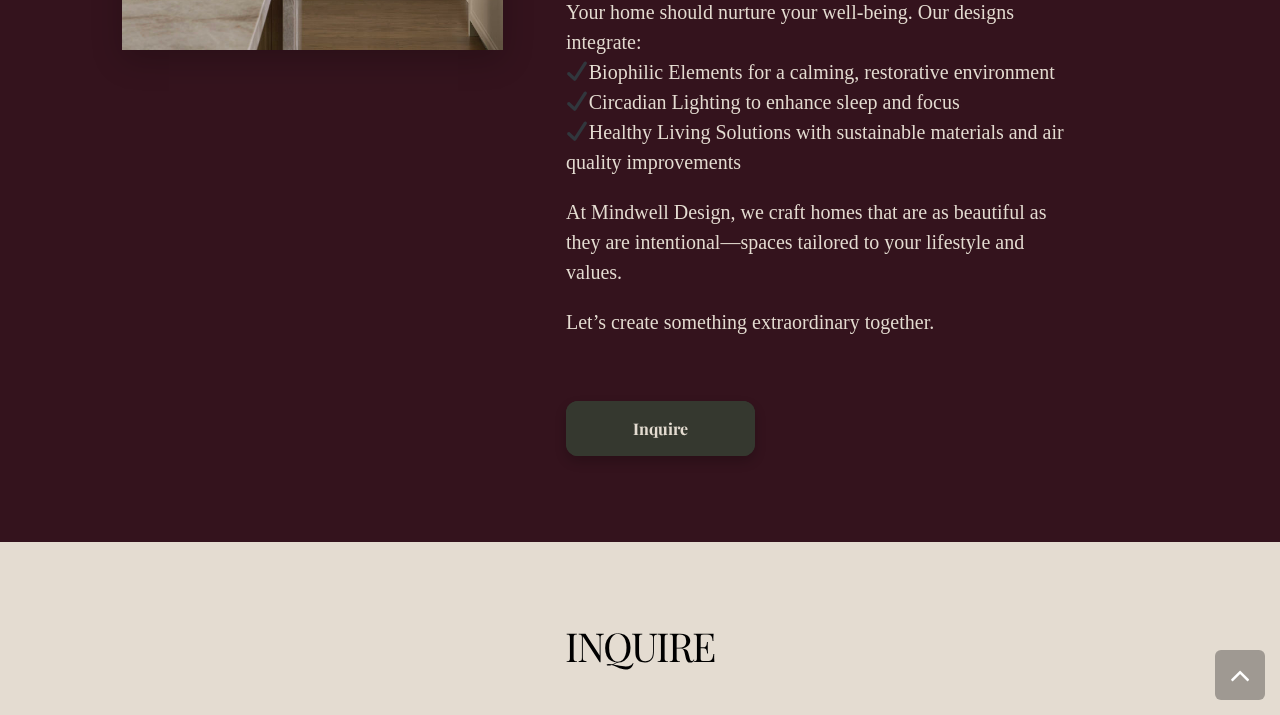 click on "No - Looking to Partner as a Brand, Retailer, Trade, or Professional" at bounding box center (275, 1215) 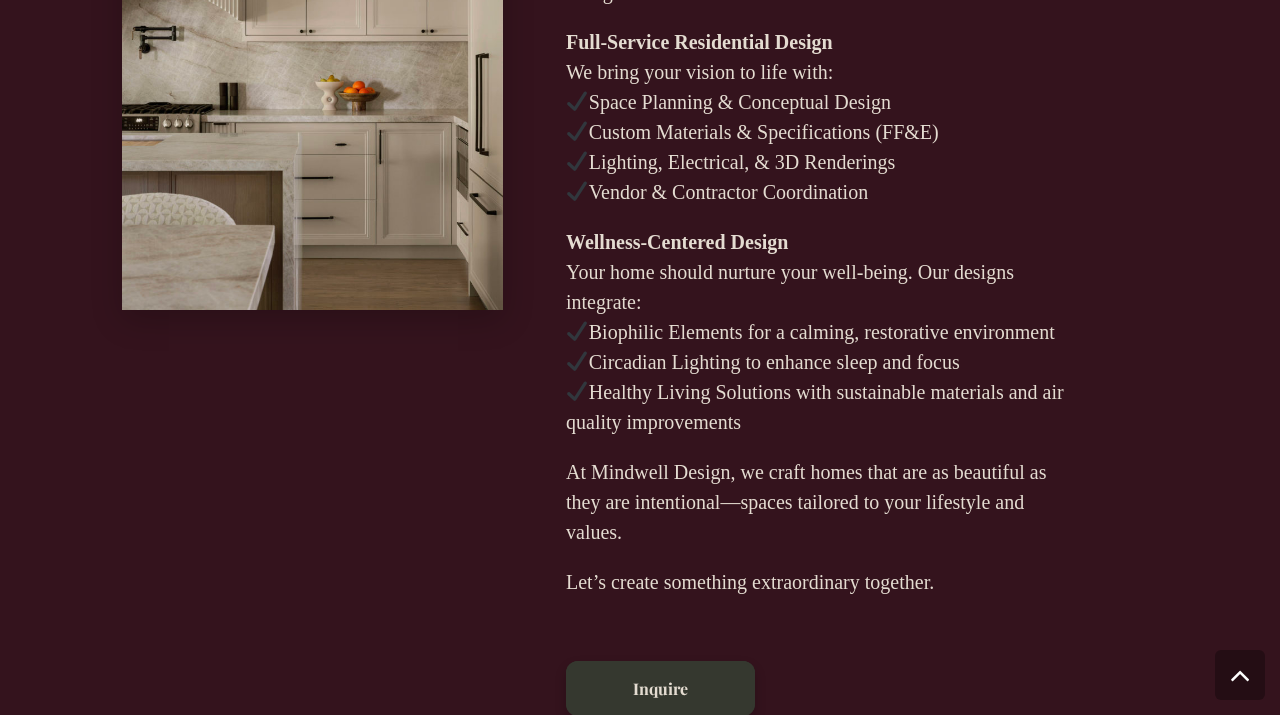 scroll, scrollTop: 5159, scrollLeft: 0, axis: vertical 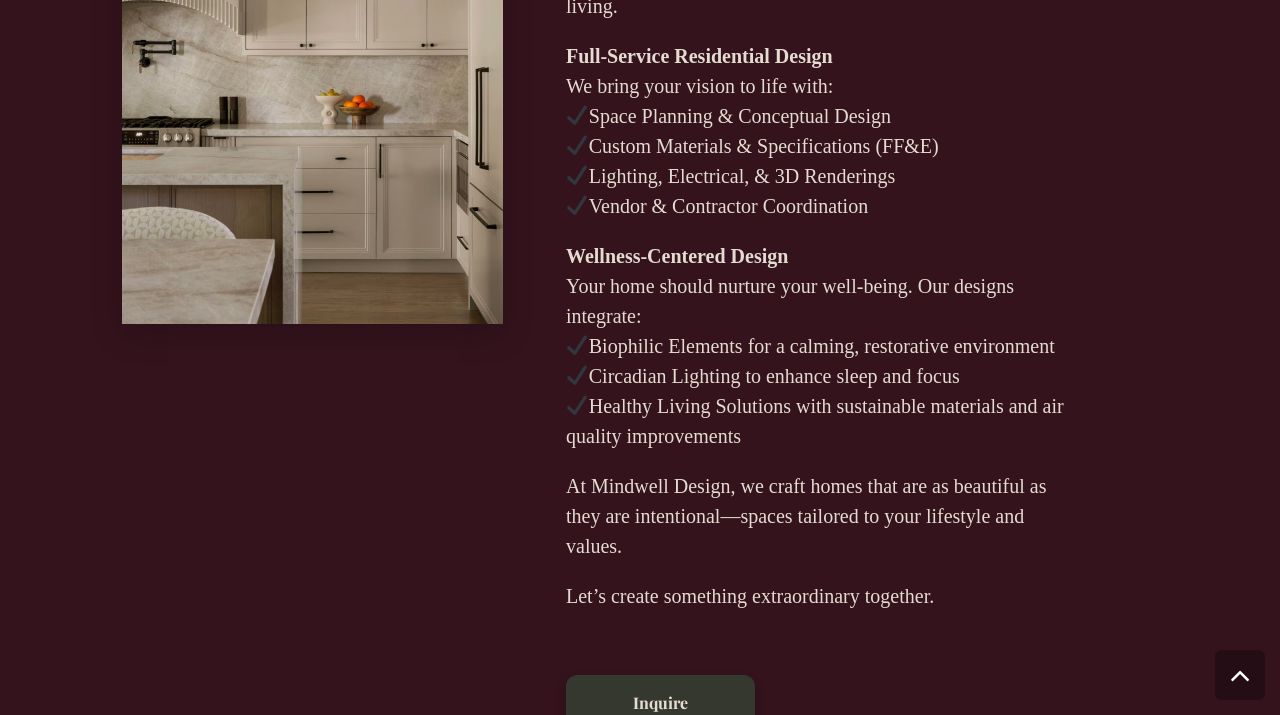 click on "[FIRST] Name" at bounding box center [444, 1072] 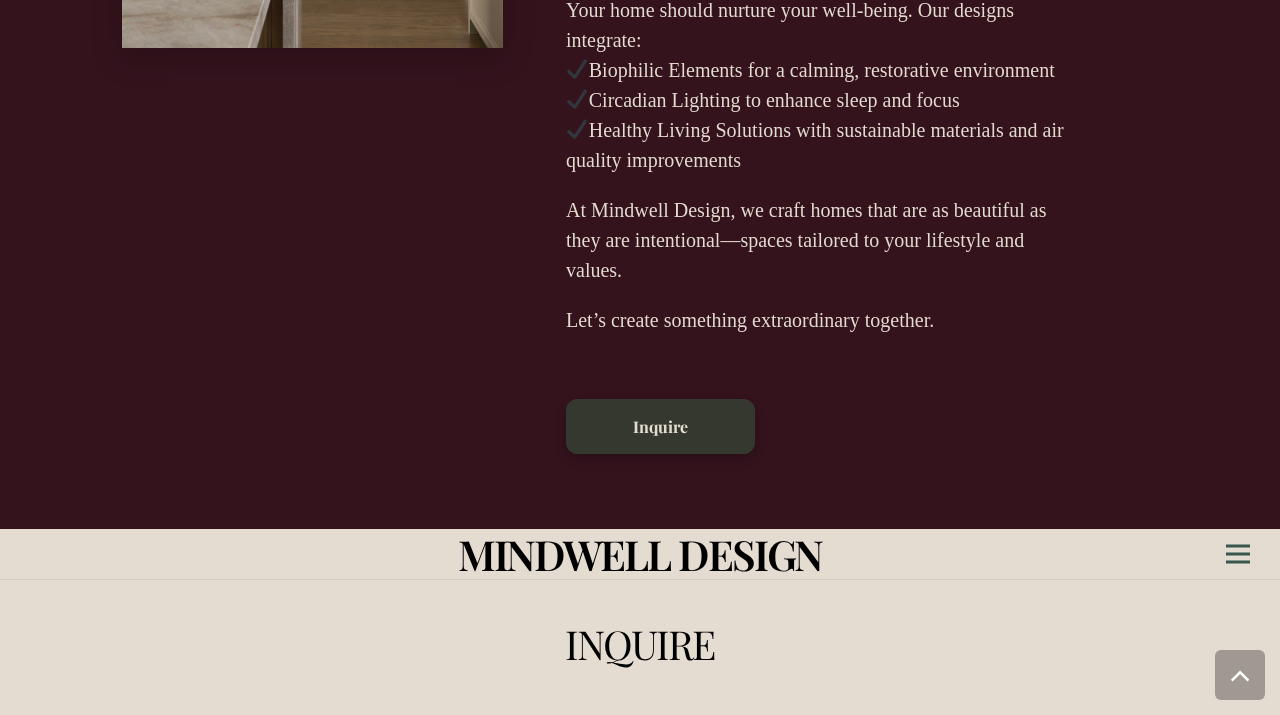 type on "Katherine" 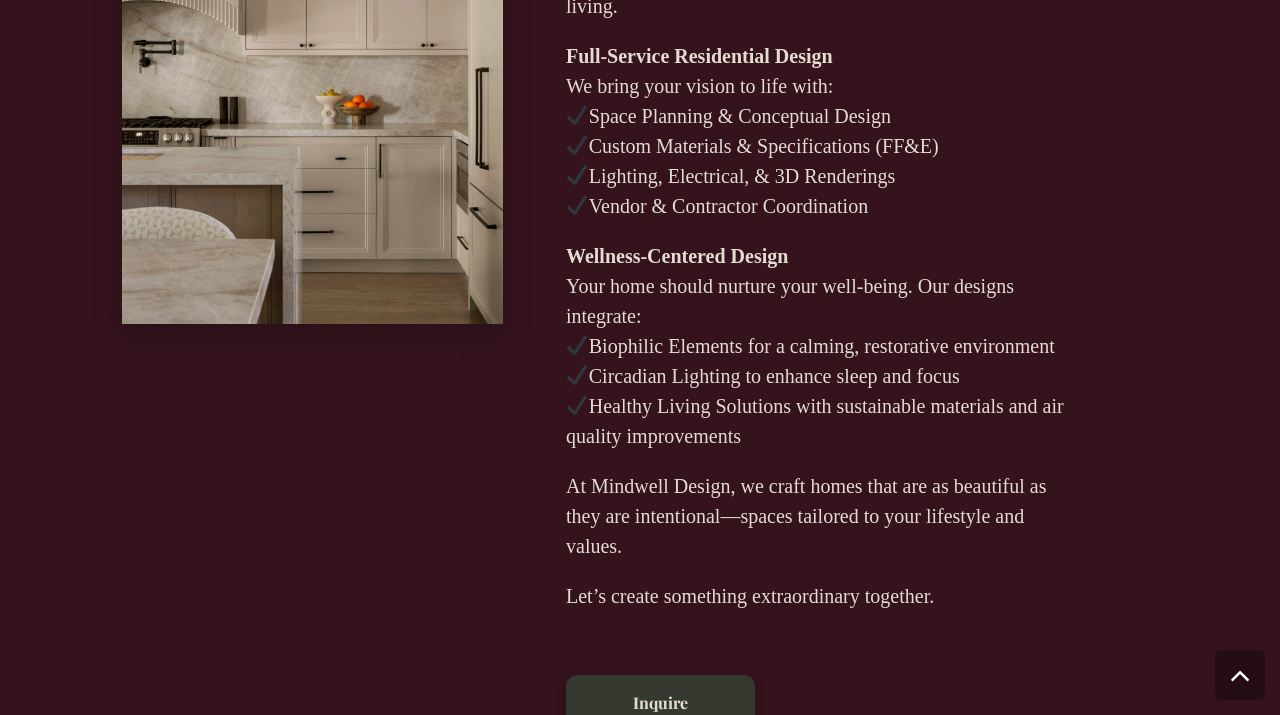 type on "antecatherine@gmail.com" 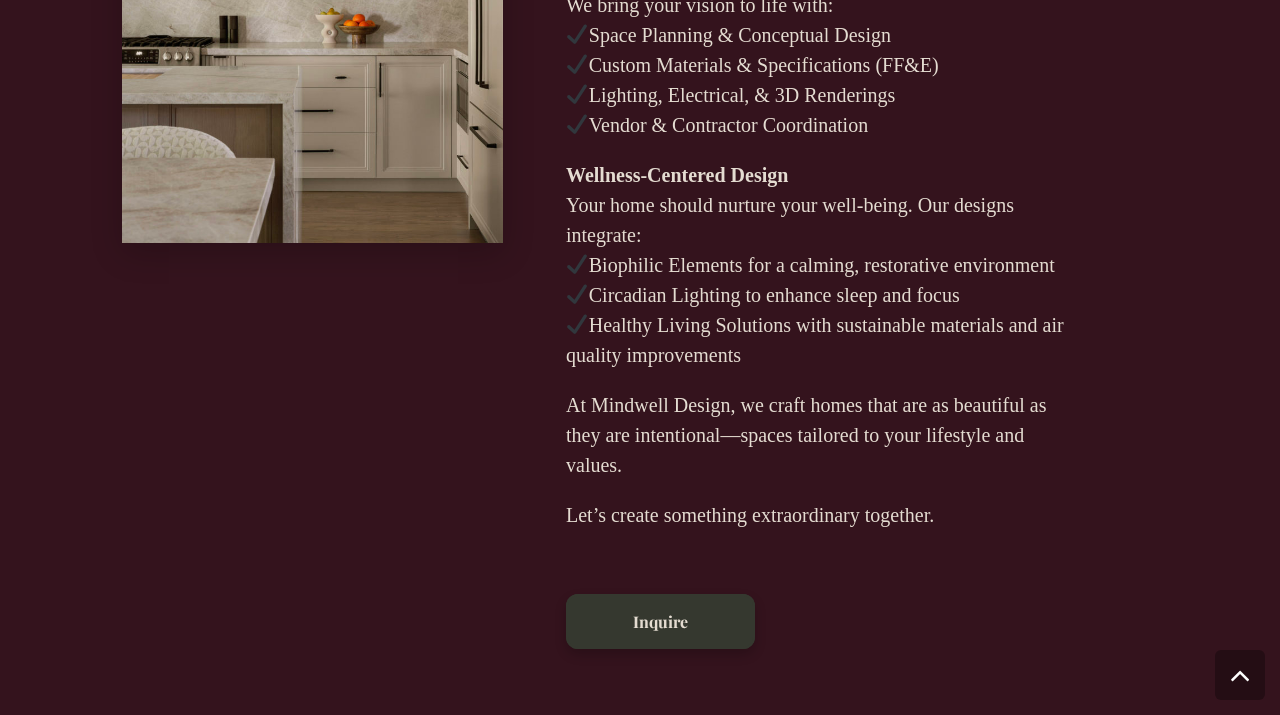 scroll, scrollTop: 5242, scrollLeft: 0, axis: vertical 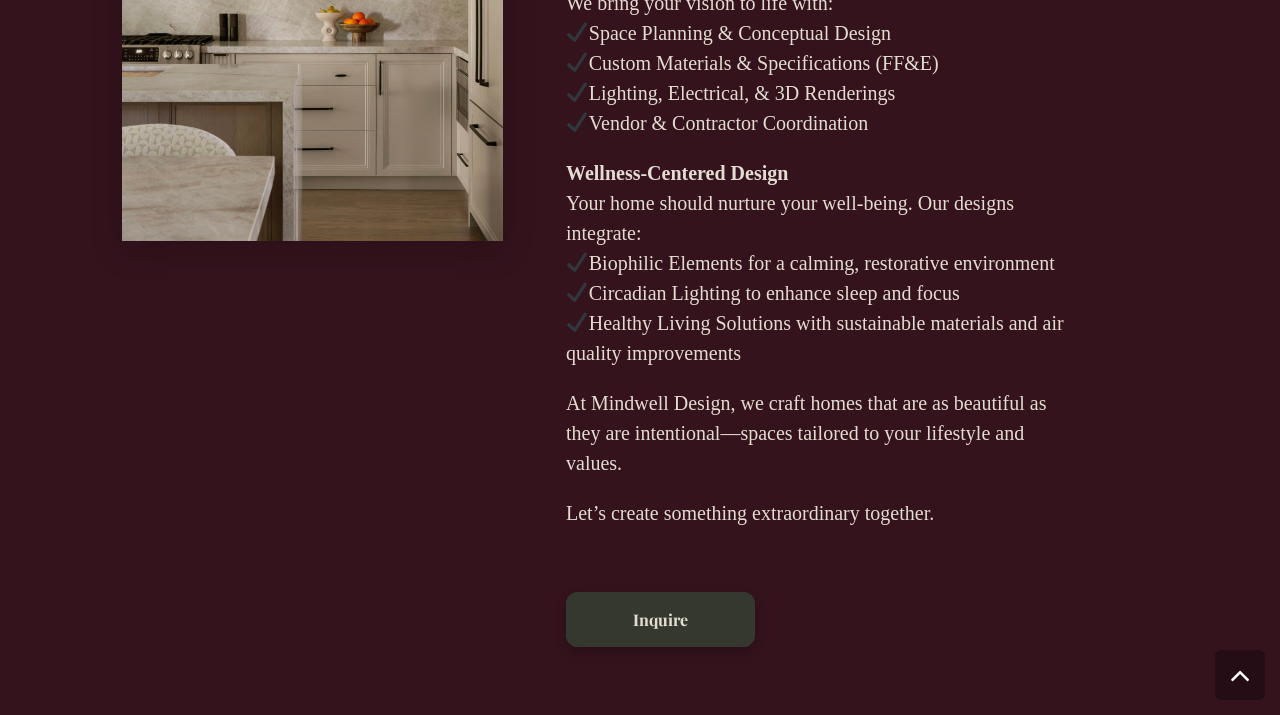 click at bounding box center [639, 1217] 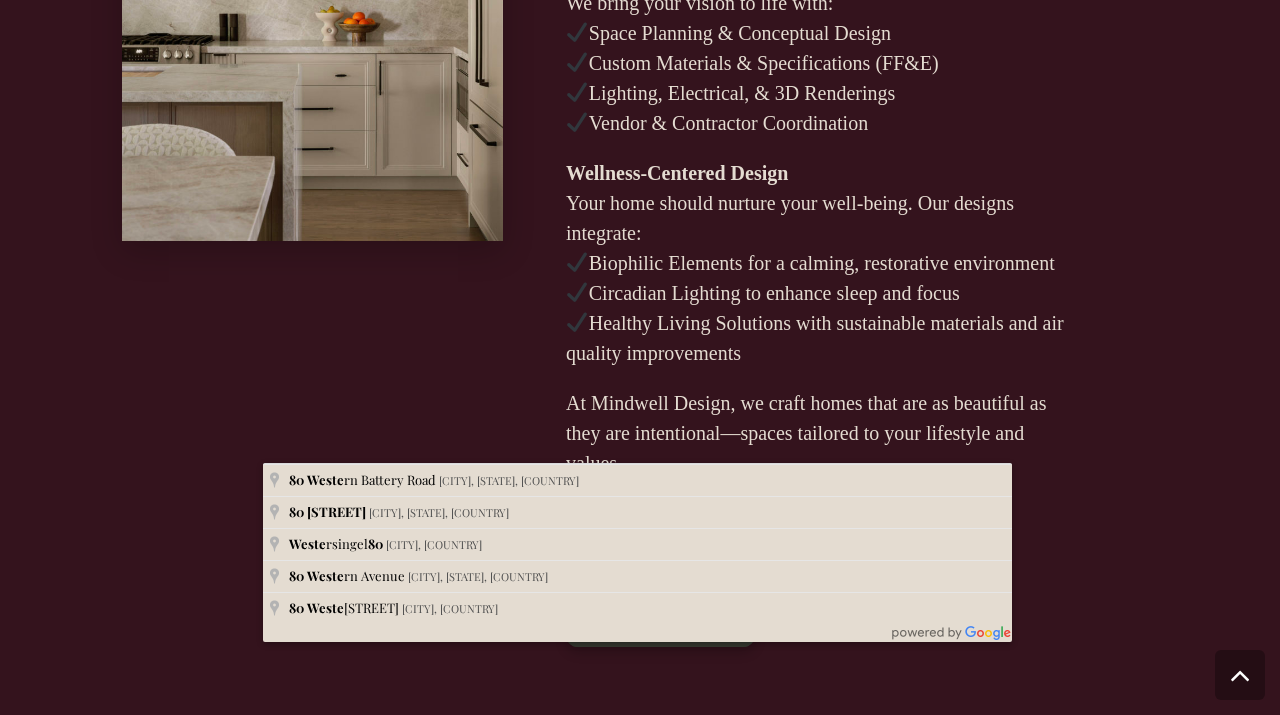 click on "80 weste" at bounding box center [639, 1217] 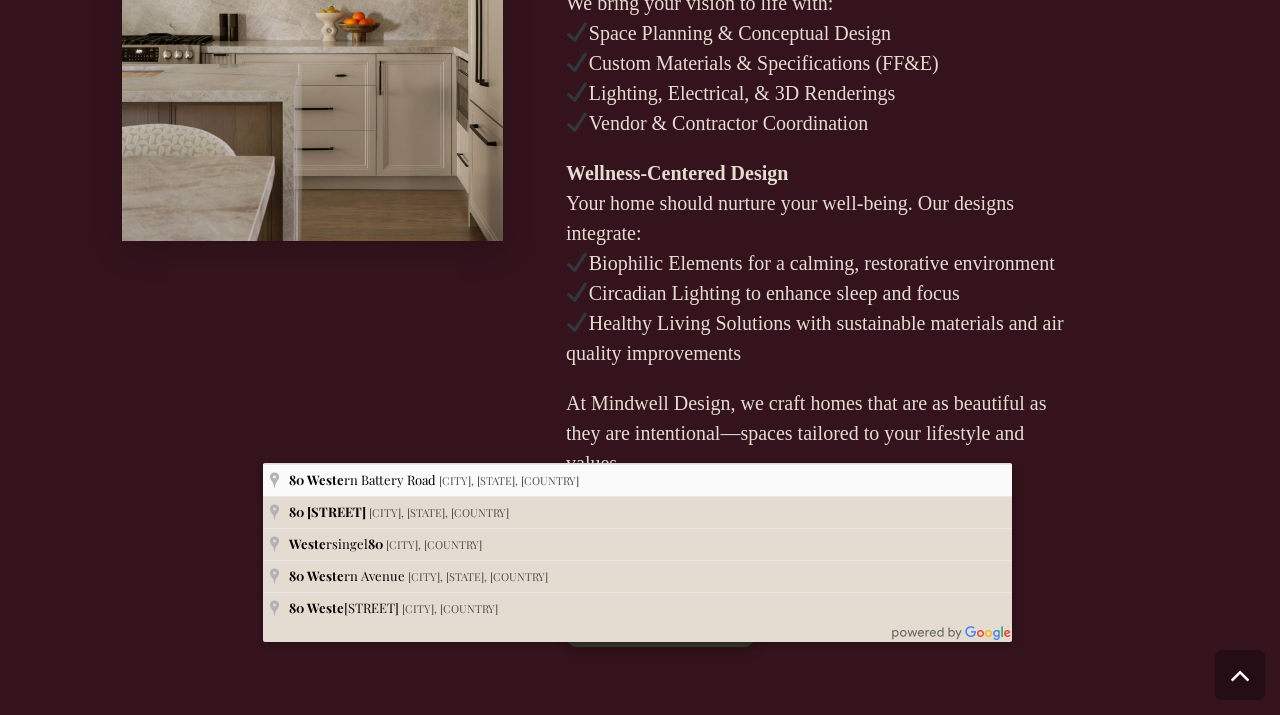 type on "80 weste" 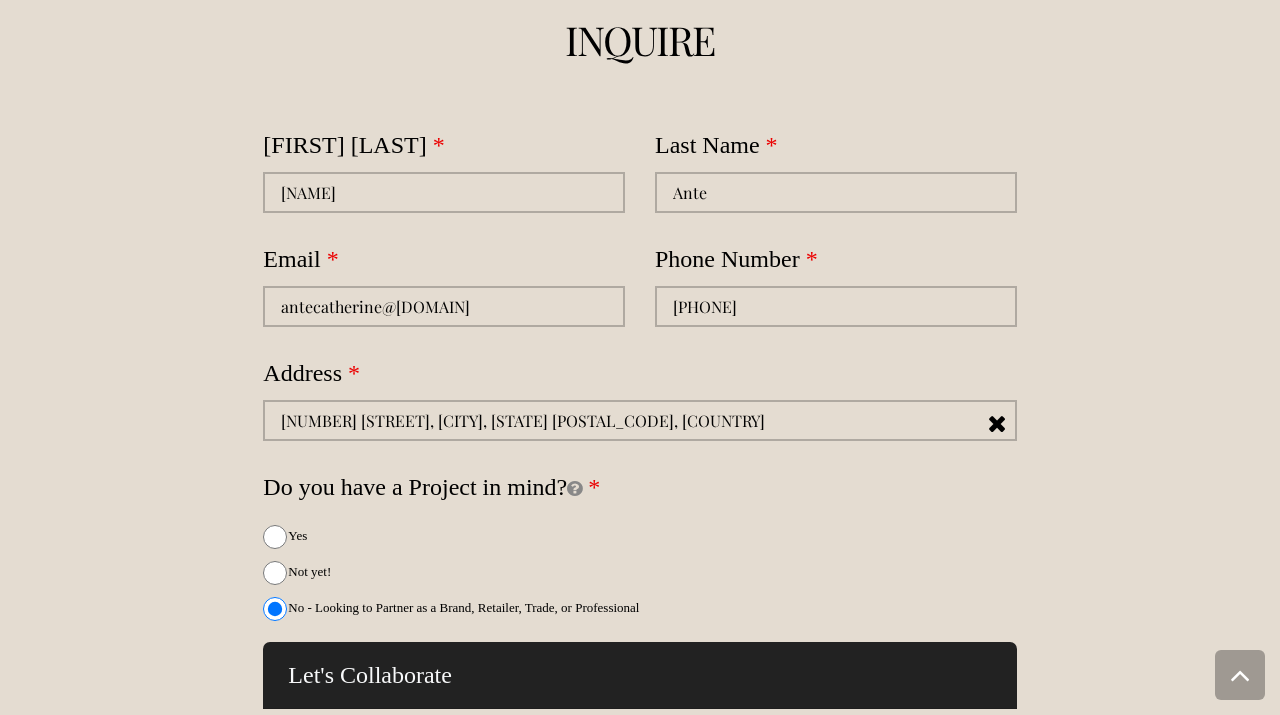 scroll, scrollTop: 6042, scrollLeft: 0, axis: vertical 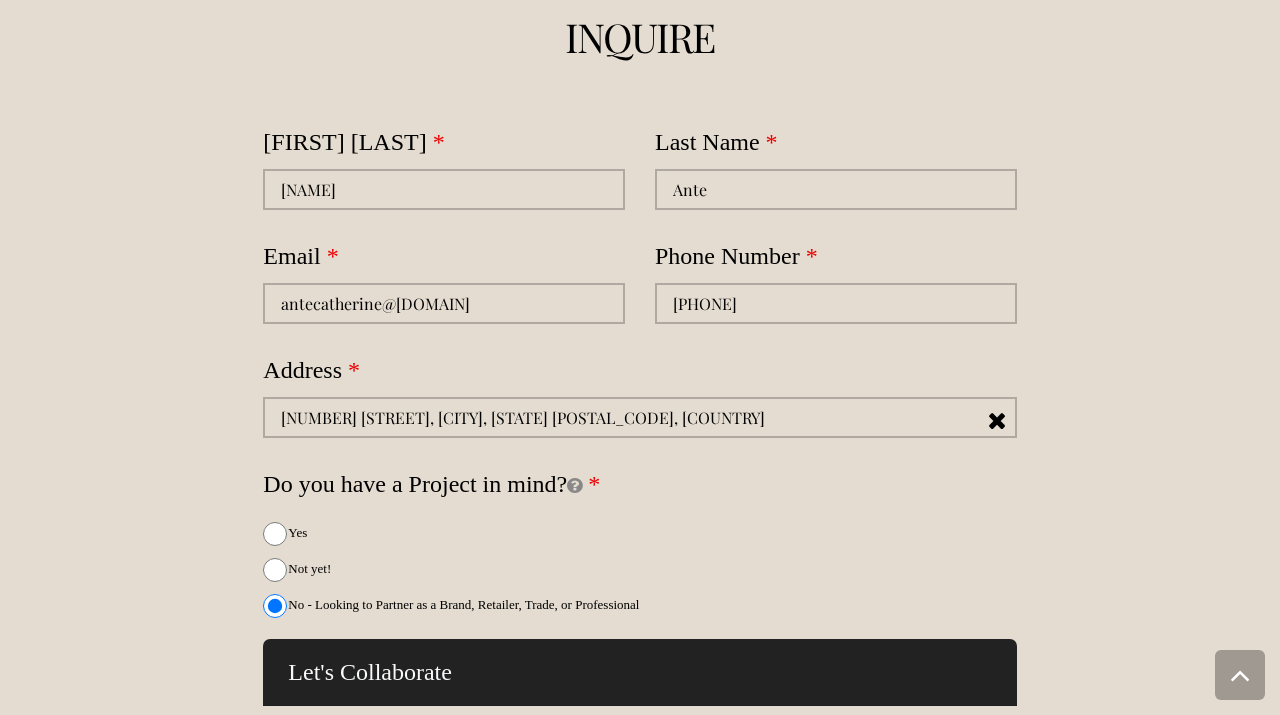 click on "How can we help?" at bounding box center (639, 1109) 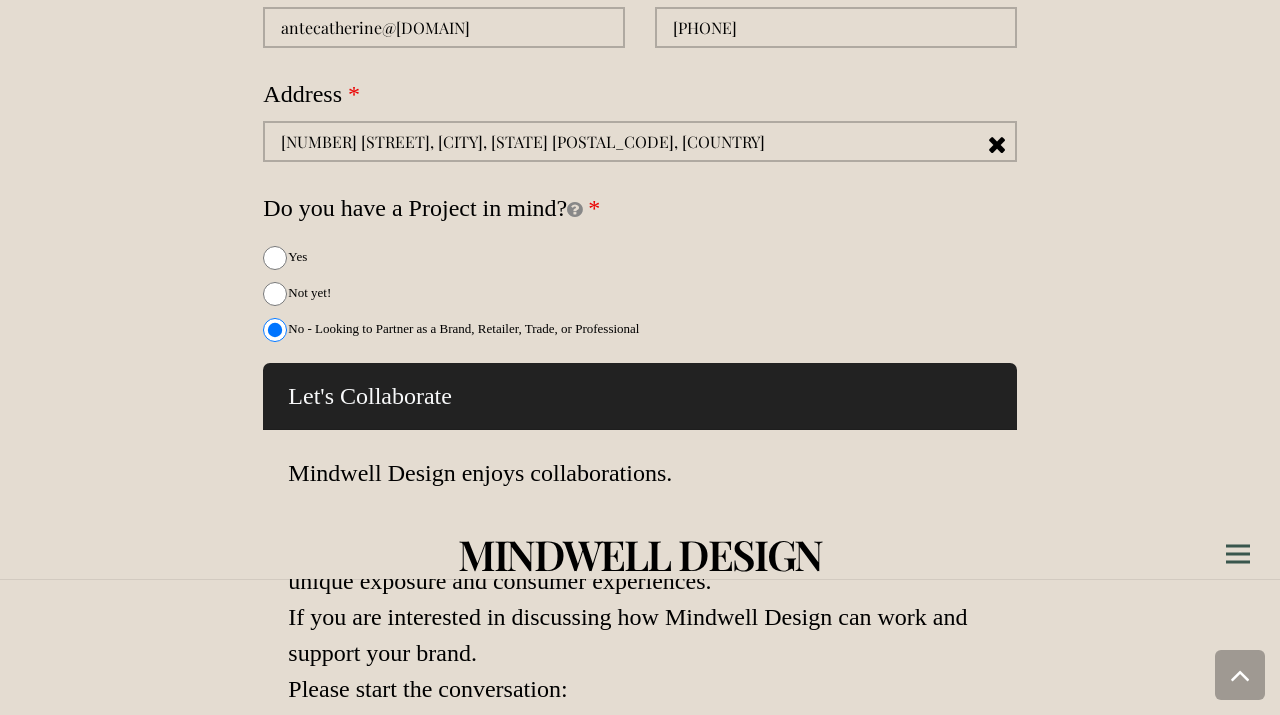 paste on "Hello Mesa Interiors Team,
My name is Katherine from Ante Design — a family-run drapery studio with over 10 years of experience. We specialize in custom window treatments and recently expanded our services to Toronto and the GTA.
We love working with interior designers who value craftsmanship, and we offer a 20% trade benefit on all collaborations.
I’d be happy to send you a short presentation about our work and, if you're open to it, schedule a quick introductory call at your convenience.
Warm regards,
Katherine
www.ante-design.com" 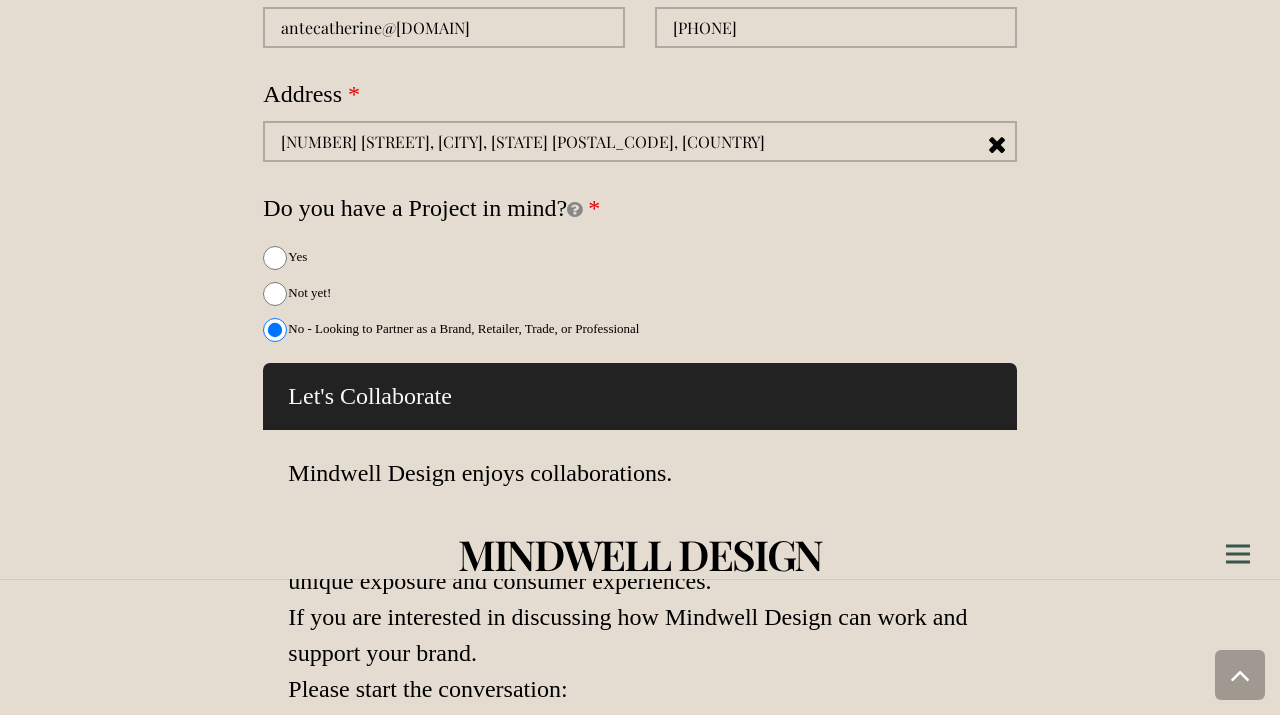 scroll, scrollTop: 0, scrollLeft: 0, axis: both 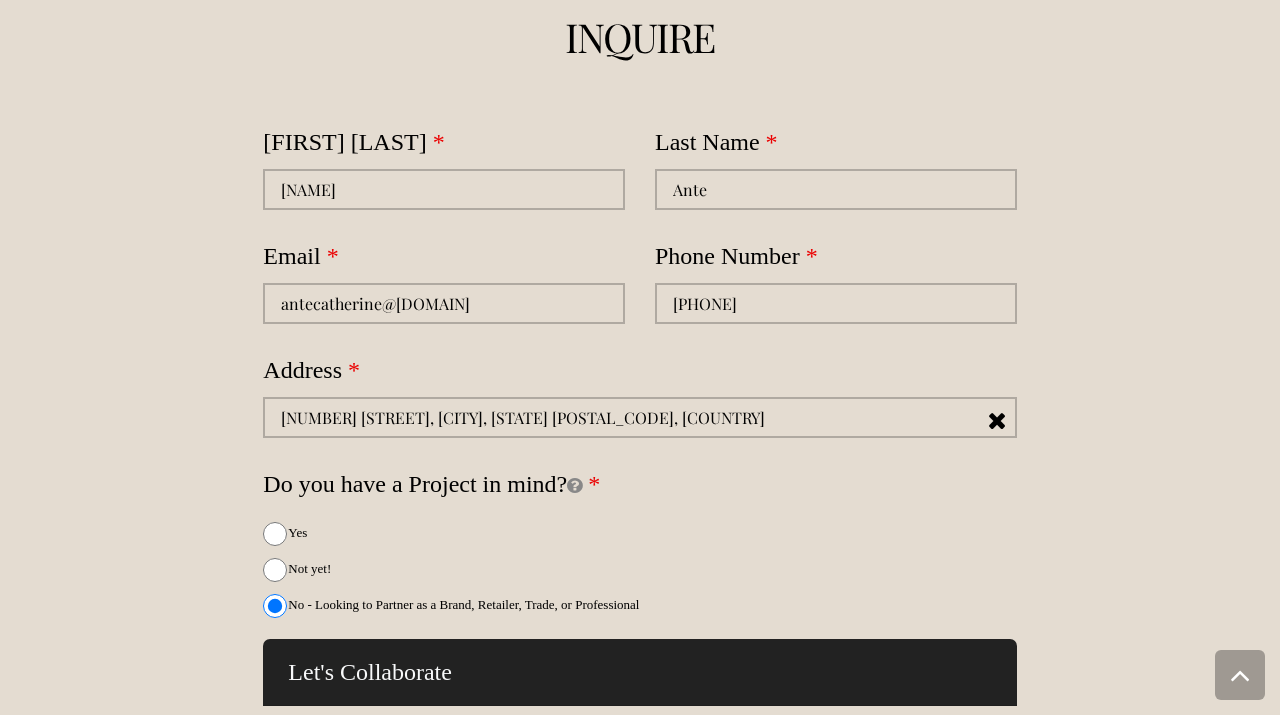 drag, startPoint x: 467, startPoint y: 304, endPoint x: 360, endPoint y: 302, distance: 107.01869 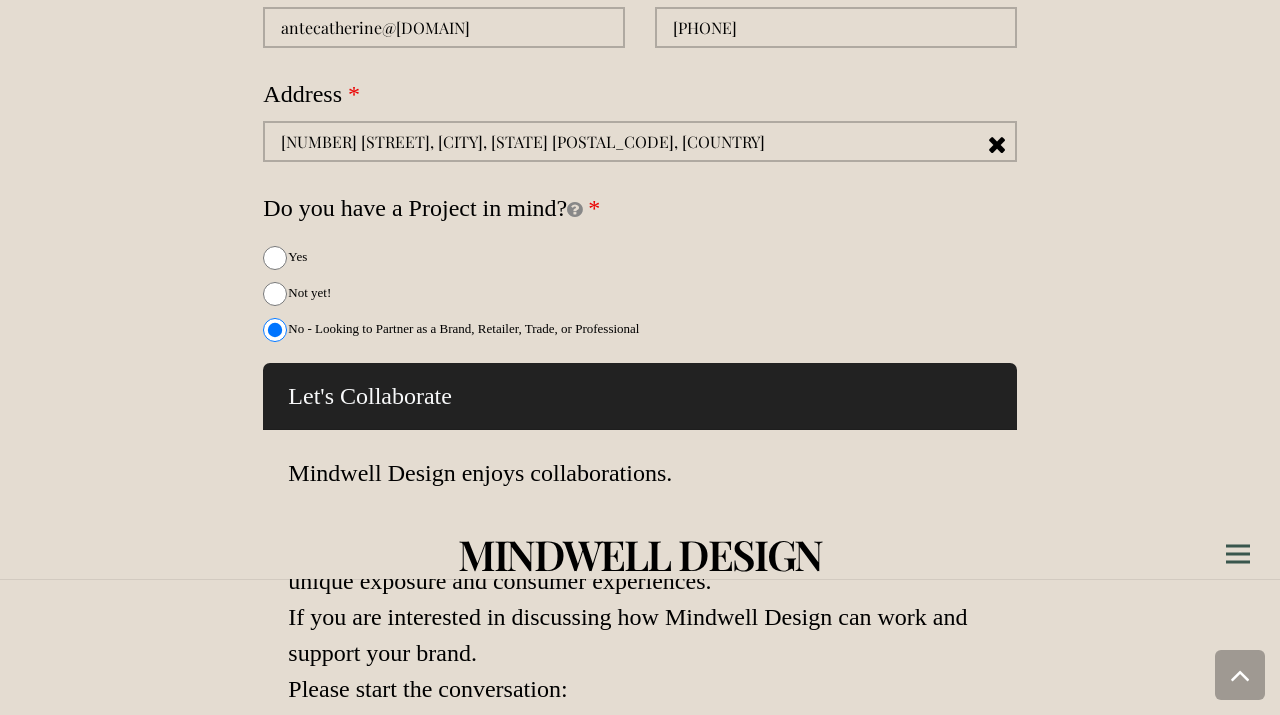 scroll, scrollTop: 71, scrollLeft: 0, axis: vertical 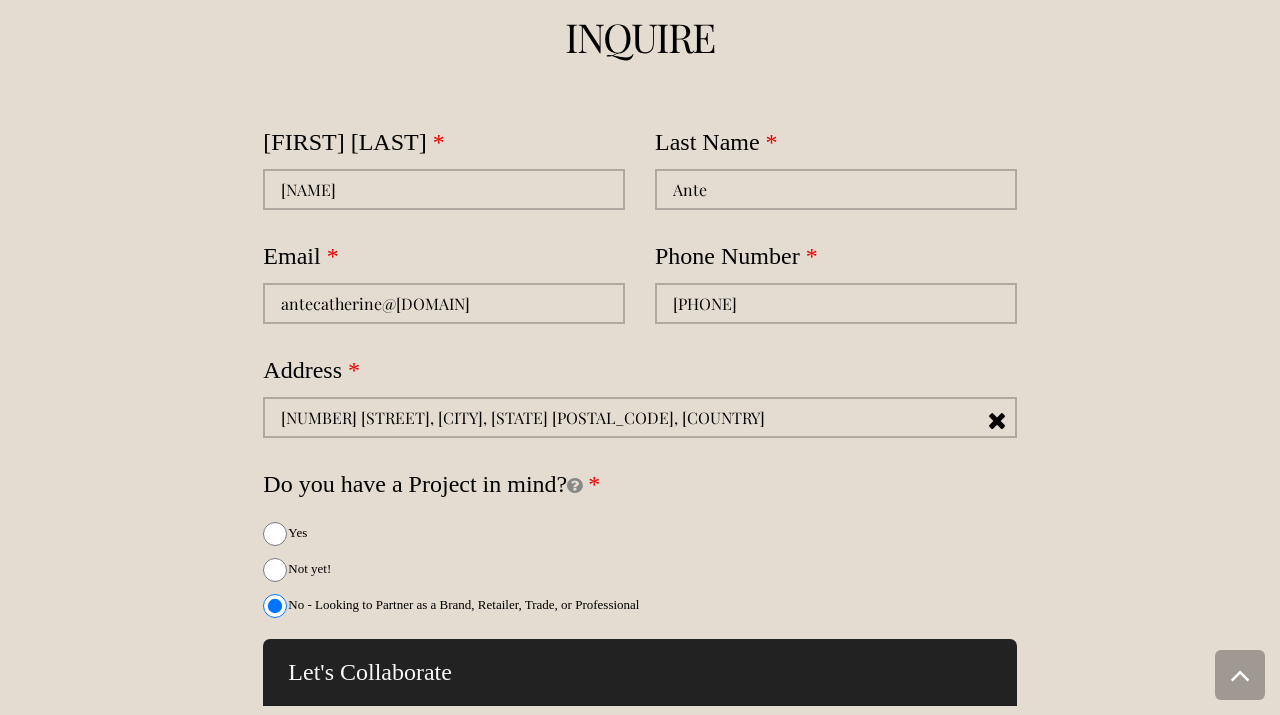drag, startPoint x: 307, startPoint y: 302, endPoint x: 752, endPoint y: 371, distance: 450.31766 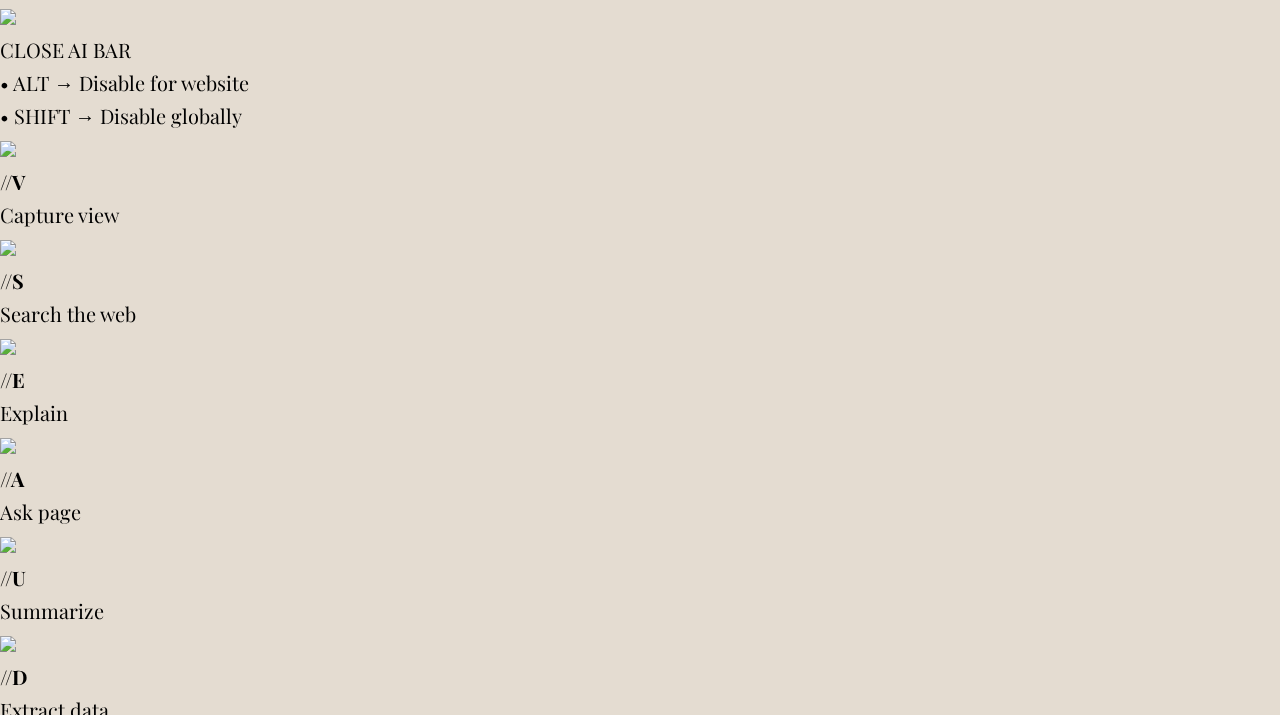 scroll, scrollTop: 0, scrollLeft: 0, axis: both 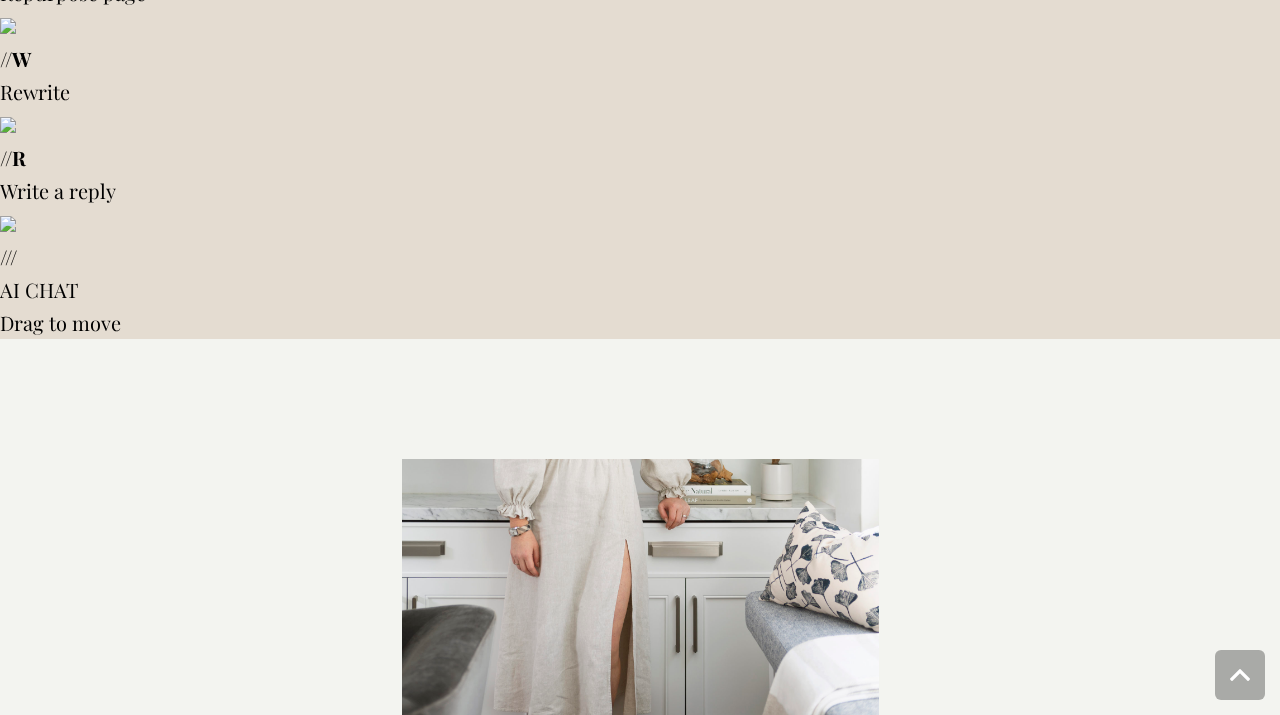 click on "Book My Initial Design Call" at bounding box center (789, 1385) 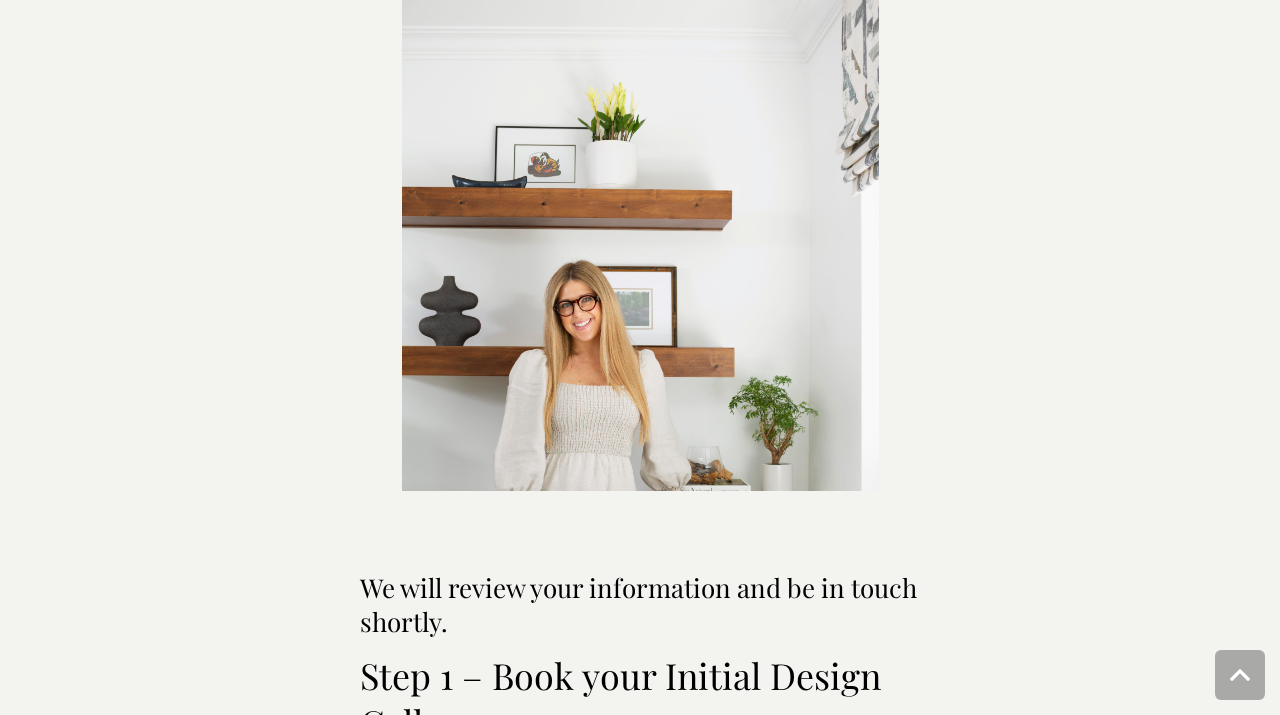 scroll, scrollTop: 1349, scrollLeft: 0, axis: vertical 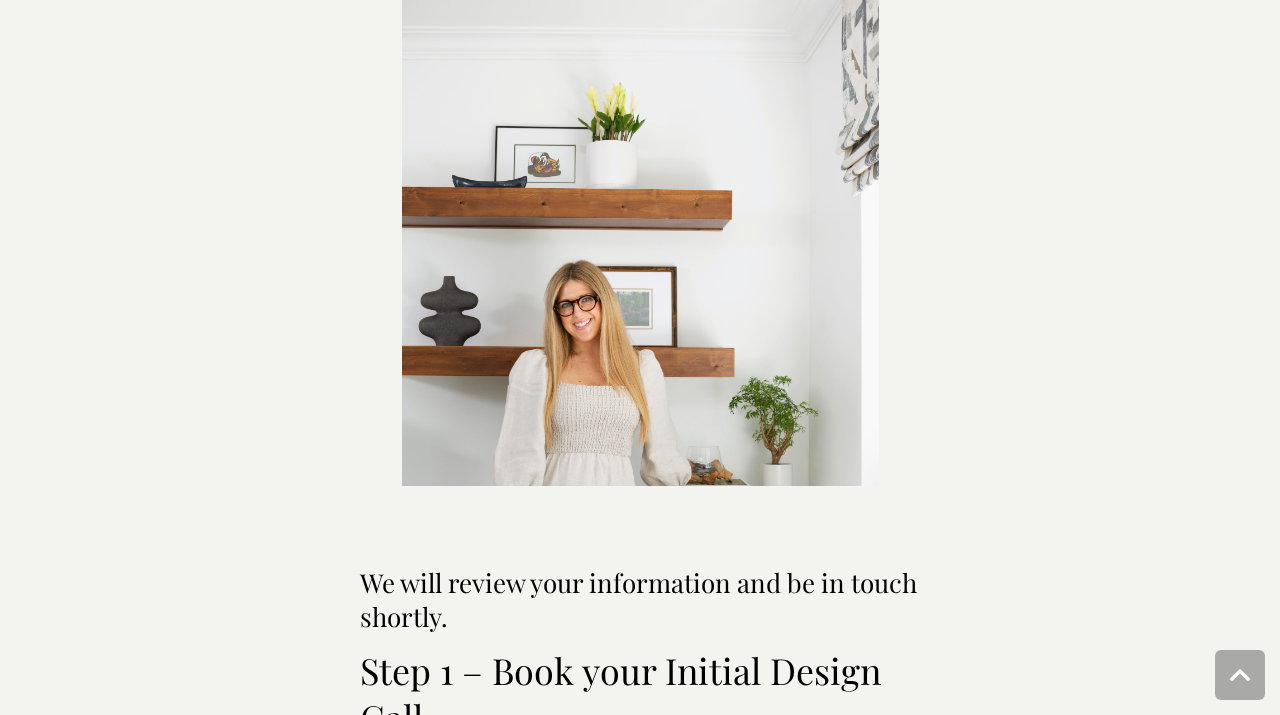 click on "Follow us on Instagram" at bounding box center (639, 1475) 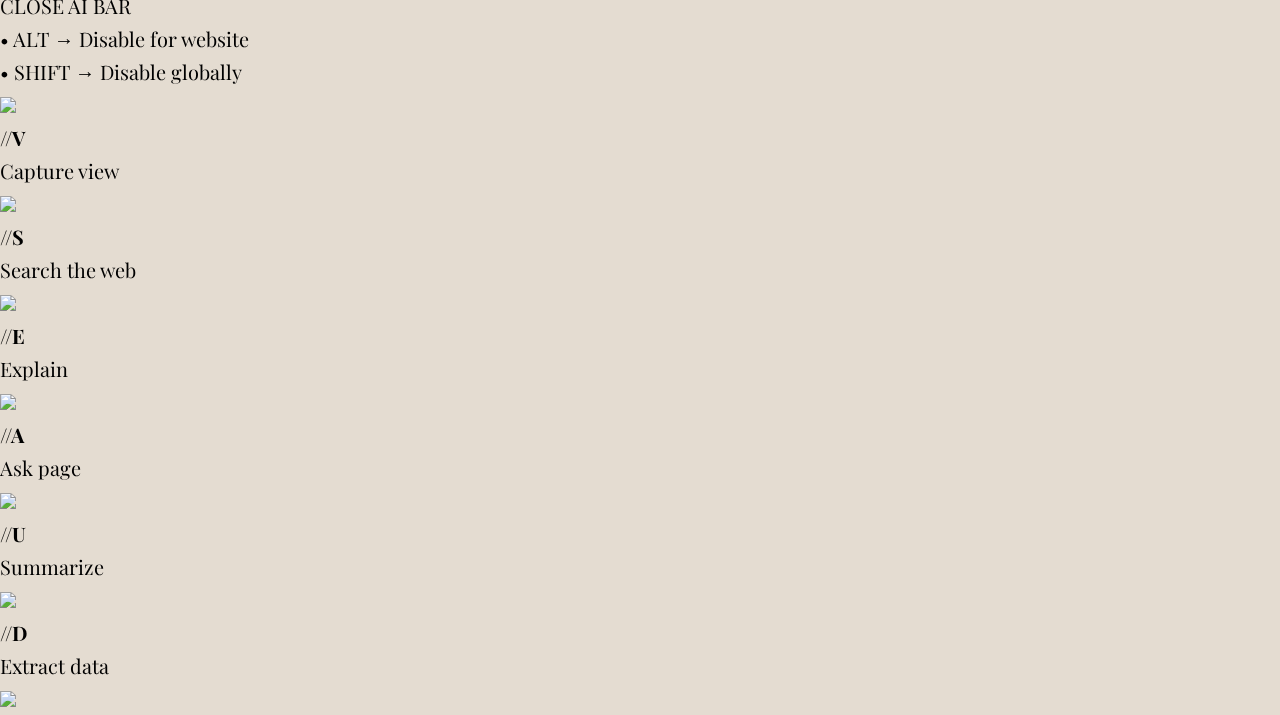 scroll, scrollTop: 47, scrollLeft: 0, axis: vertical 